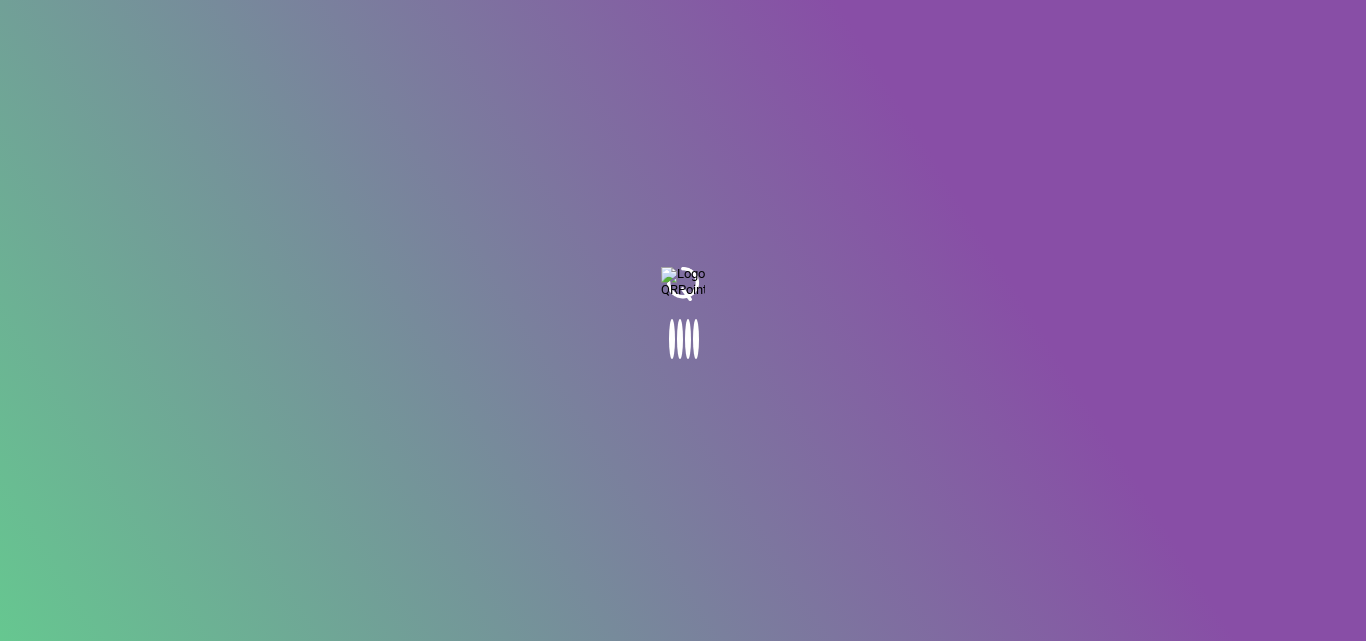 scroll, scrollTop: 0, scrollLeft: 0, axis: both 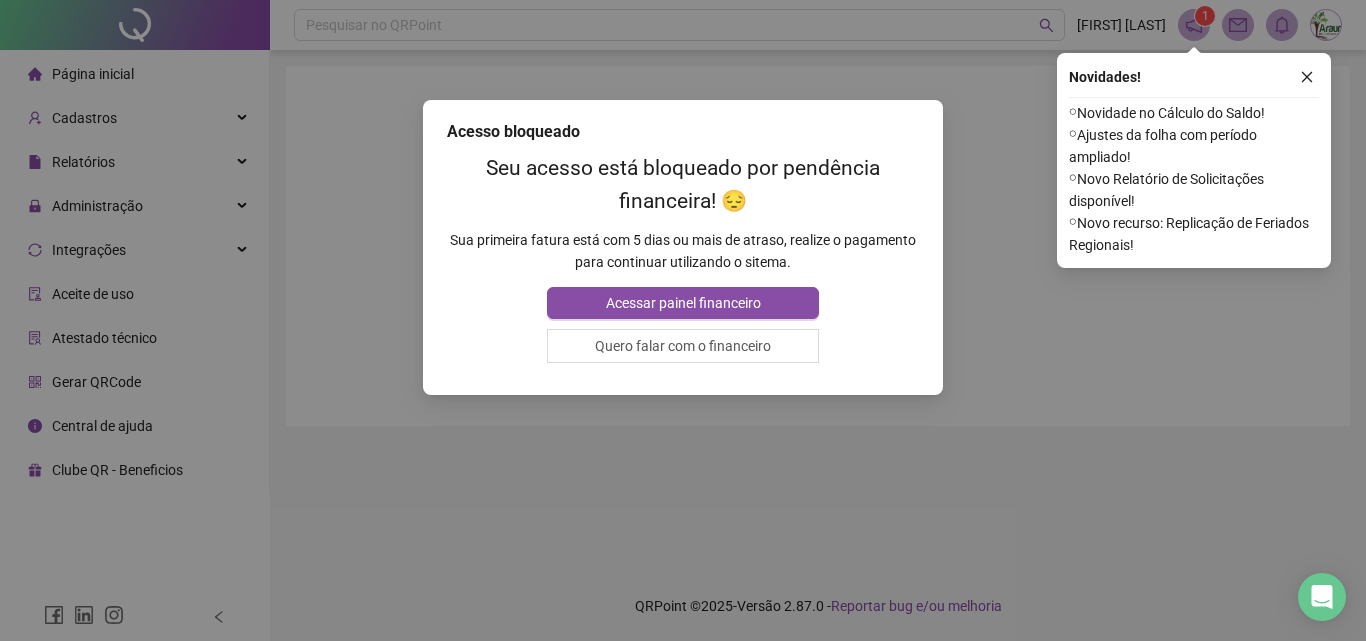 click on "Acesso bloqueado Seu acesso está bloqueado por pendência financeira! 😔 Sua primeira fatura está com 5 dias ou mais de atraso, realize o pagamento para continuar utilizando o sitema. Acessar painel financeiro Quero falar com o financeiro" at bounding box center (683, 320) 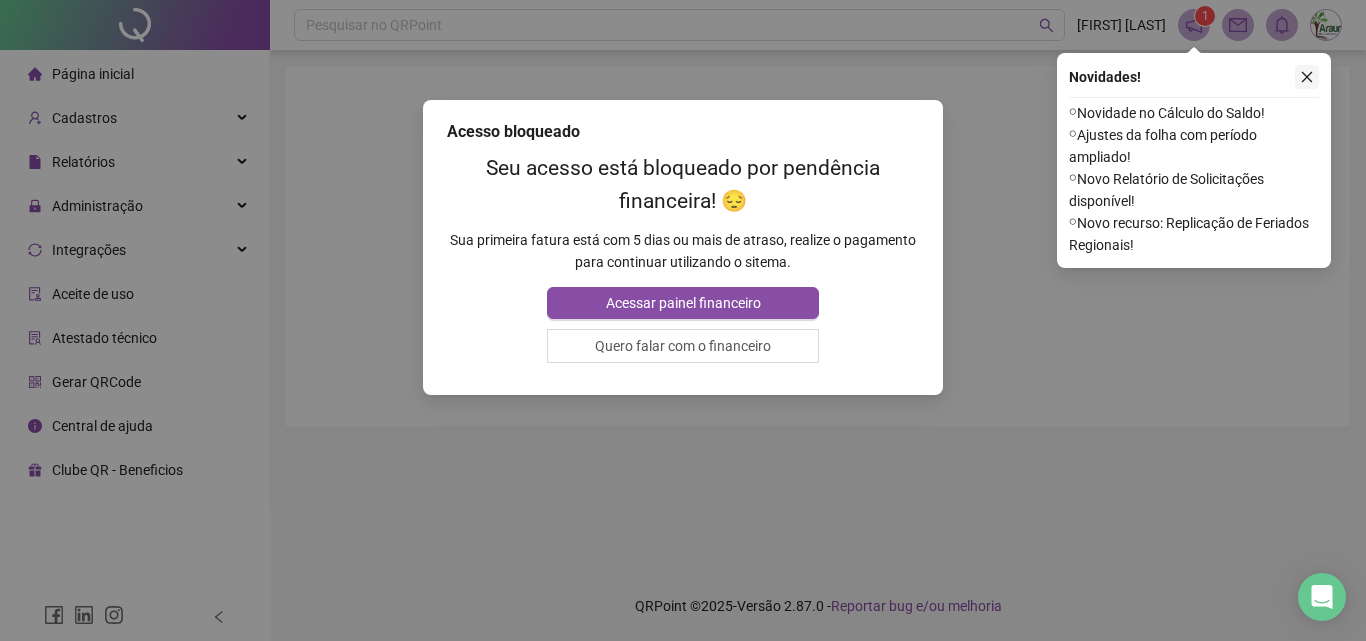 click 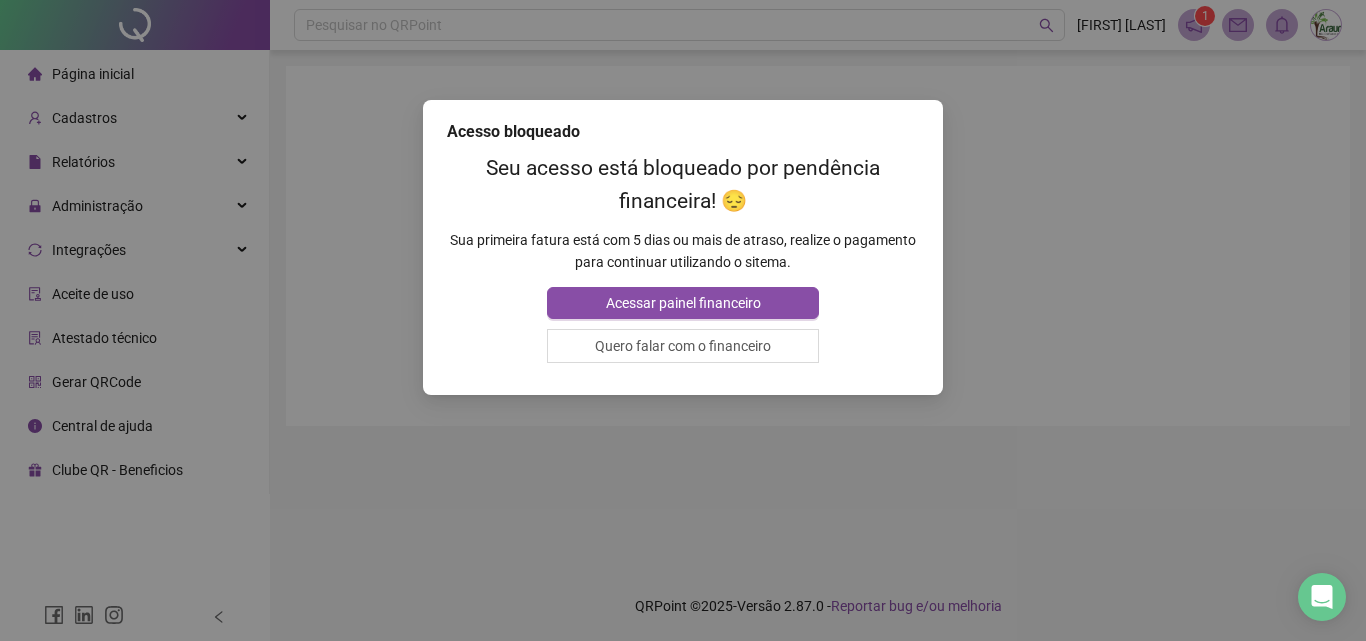 click on "Acesso bloqueado Seu acesso está bloqueado por pendência financeira! 😔 Sua primeira fatura está com 5 dias ou mais de atraso, realize o pagamento para continuar utilizando o sitema. Acessar painel financeiro Quero falar com o financeiro" at bounding box center [683, 320] 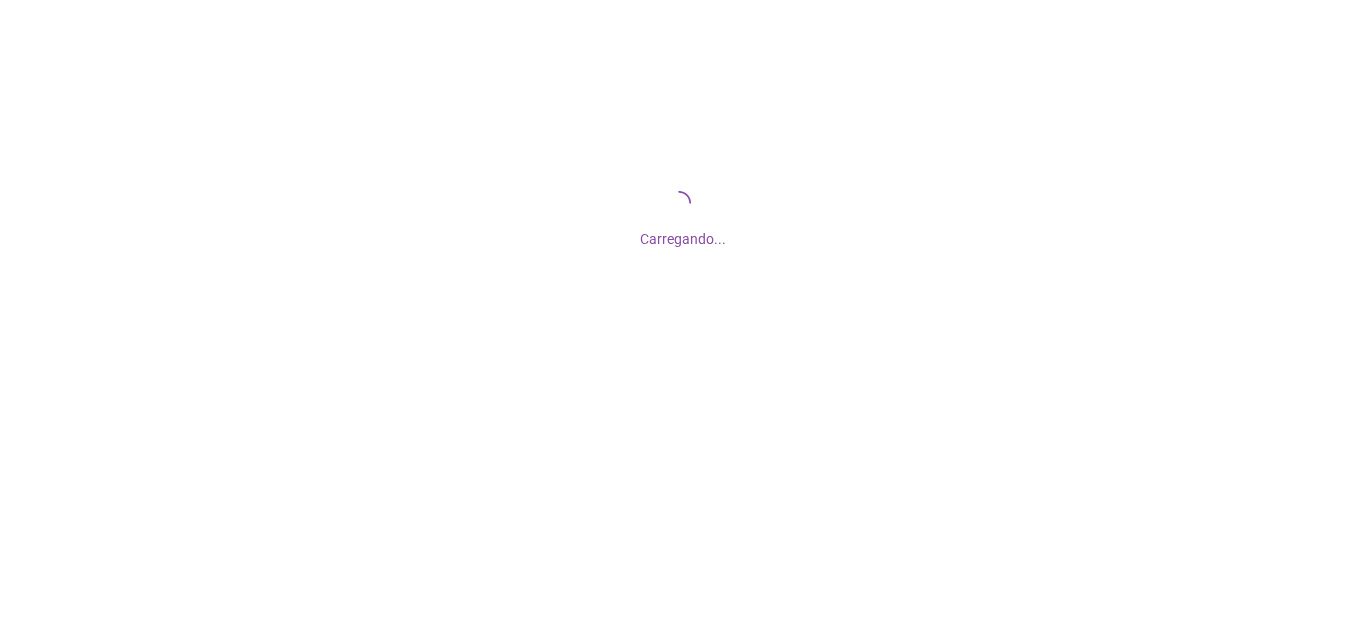 scroll, scrollTop: 0, scrollLeft: 0, axis: both 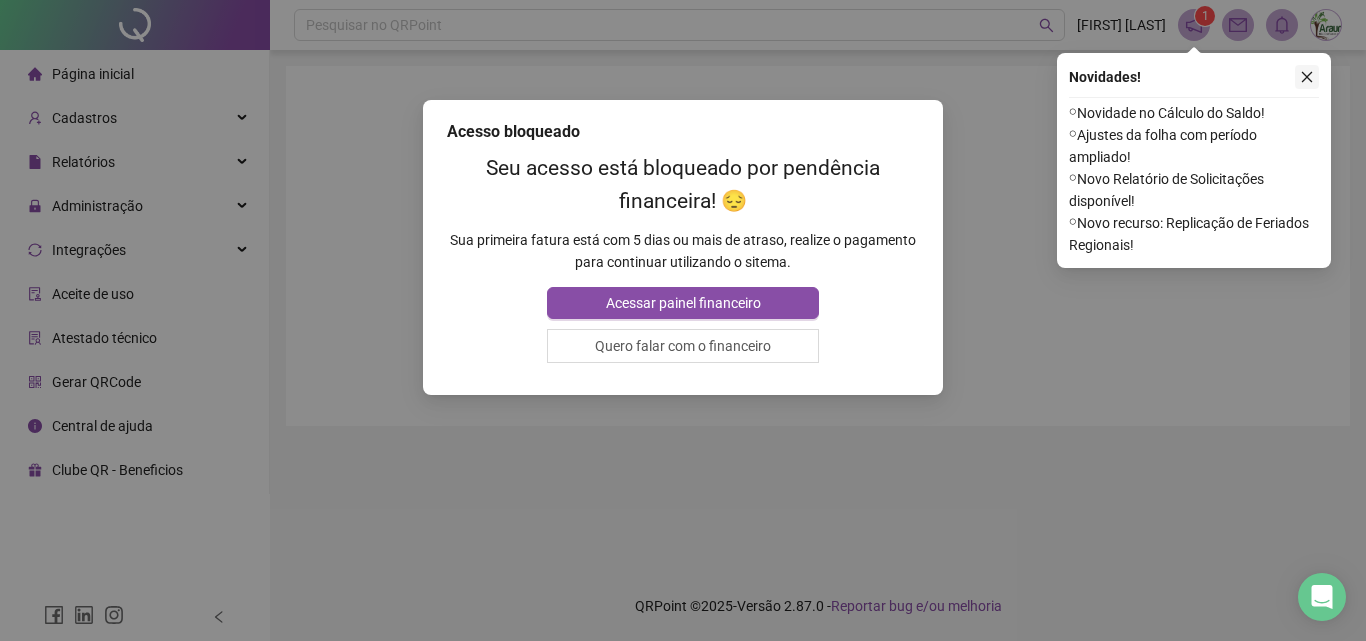 click at bounding box center (1307, 77) 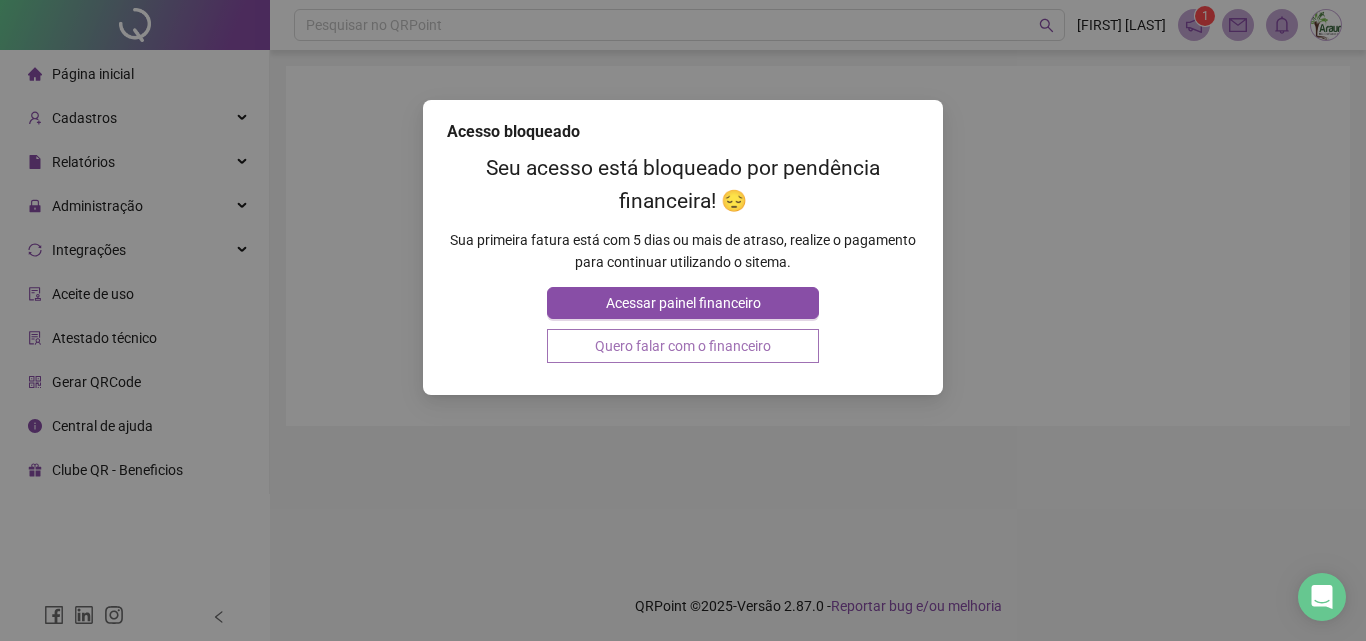 click on "Quero falar com o financeiro" at bounding box center [682, 346] 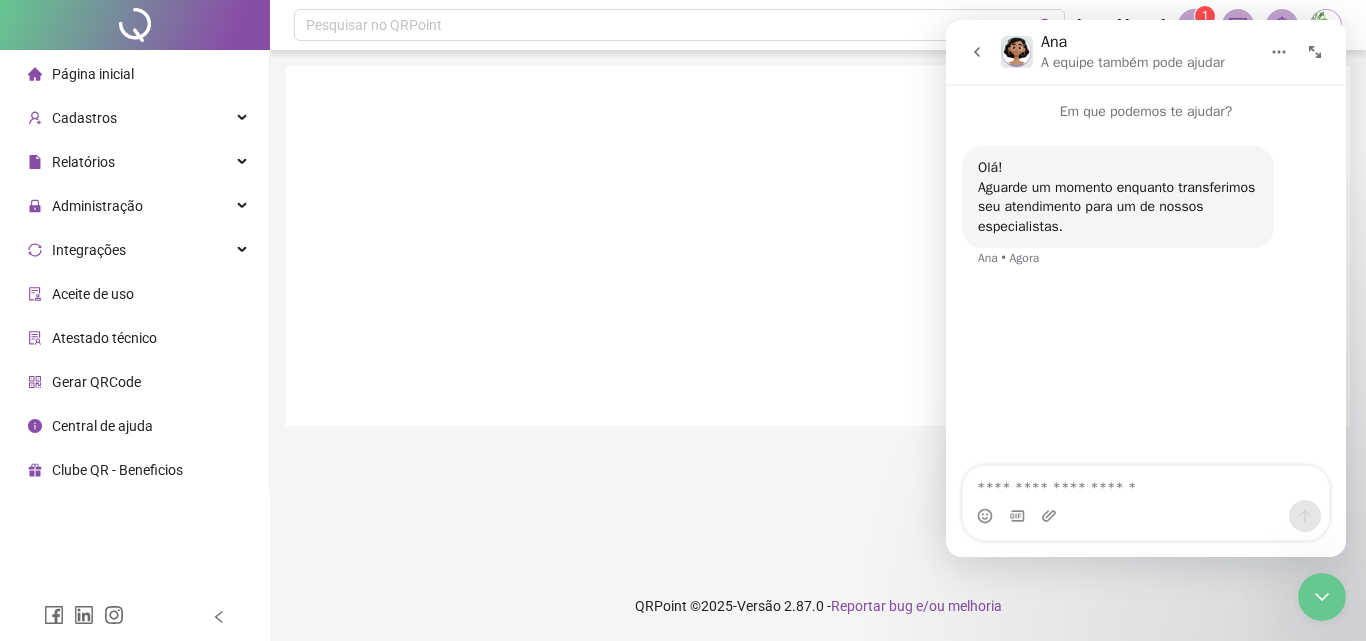 scroll, scrollTop: 0, scrollLeft: 0, axis: both 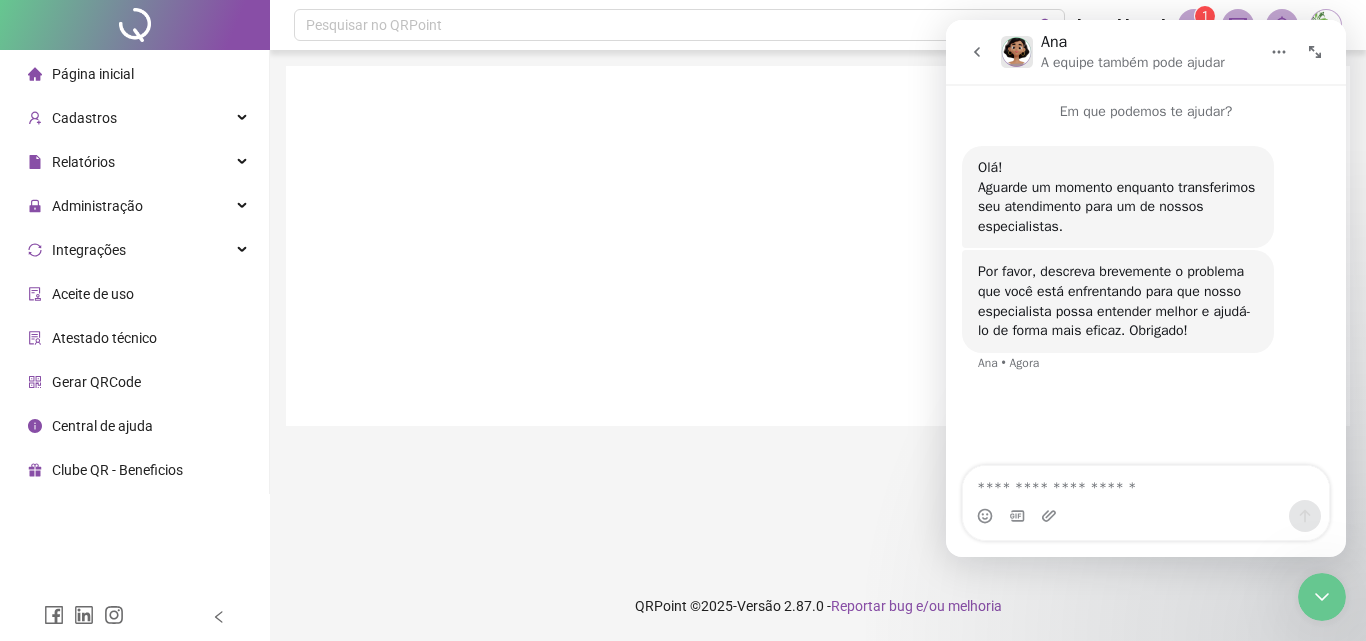 click 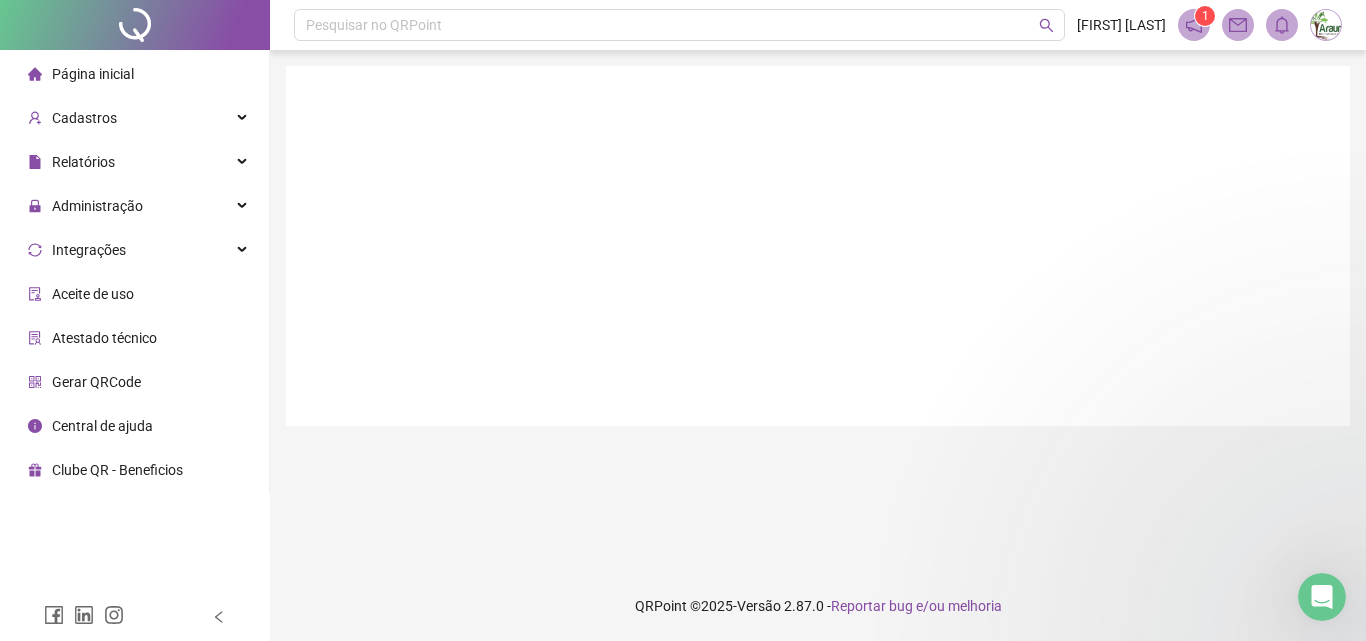 scroll, scrollTop: 0, scrollLeft: 0, axis: both 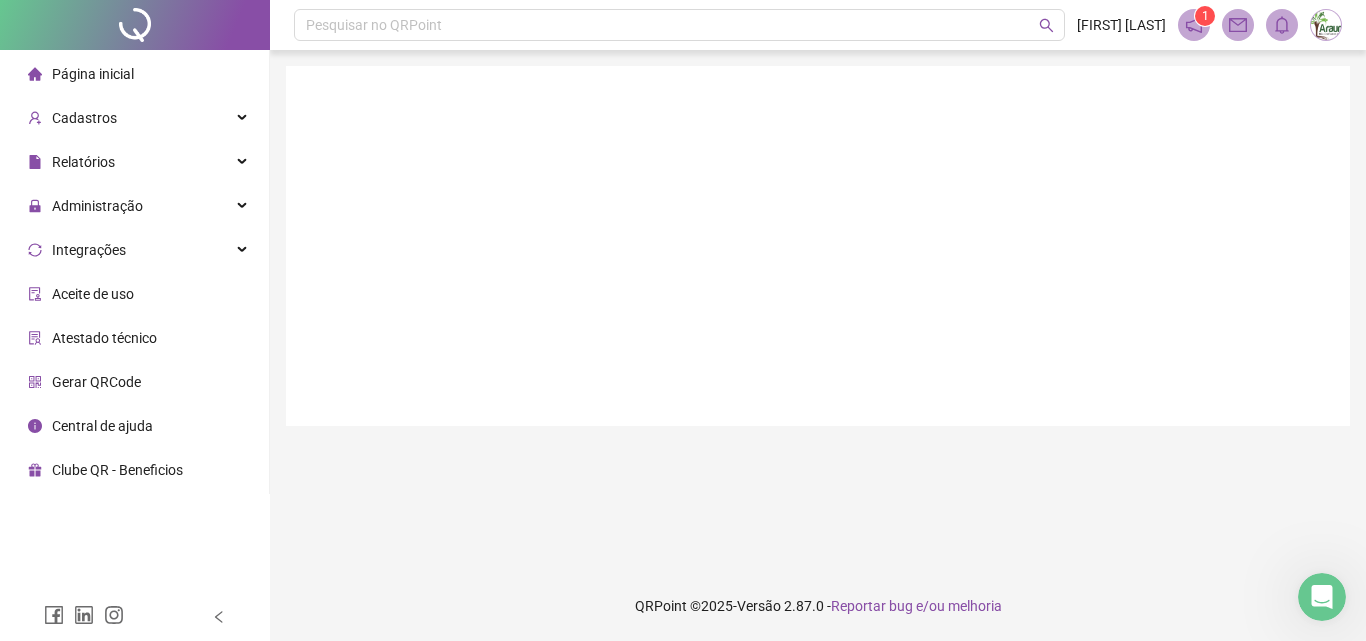 click at bounding box center [818, 246] 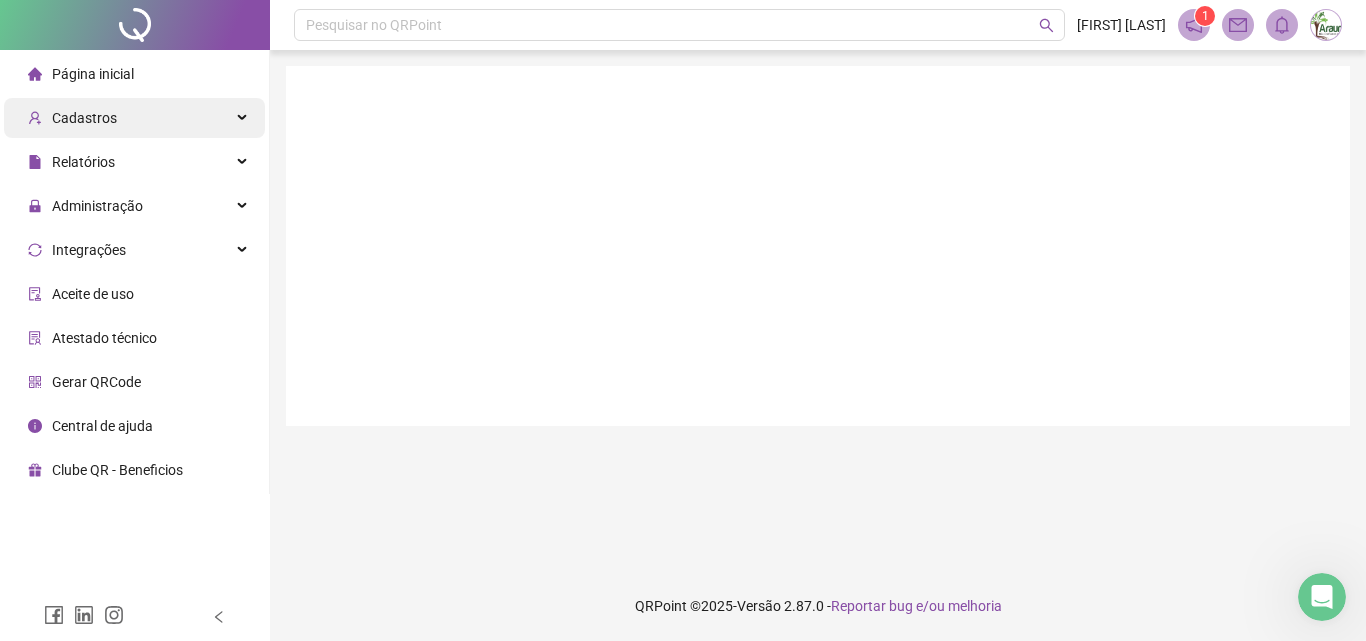 click on "Cadastros" at bounding box center (84, 118) 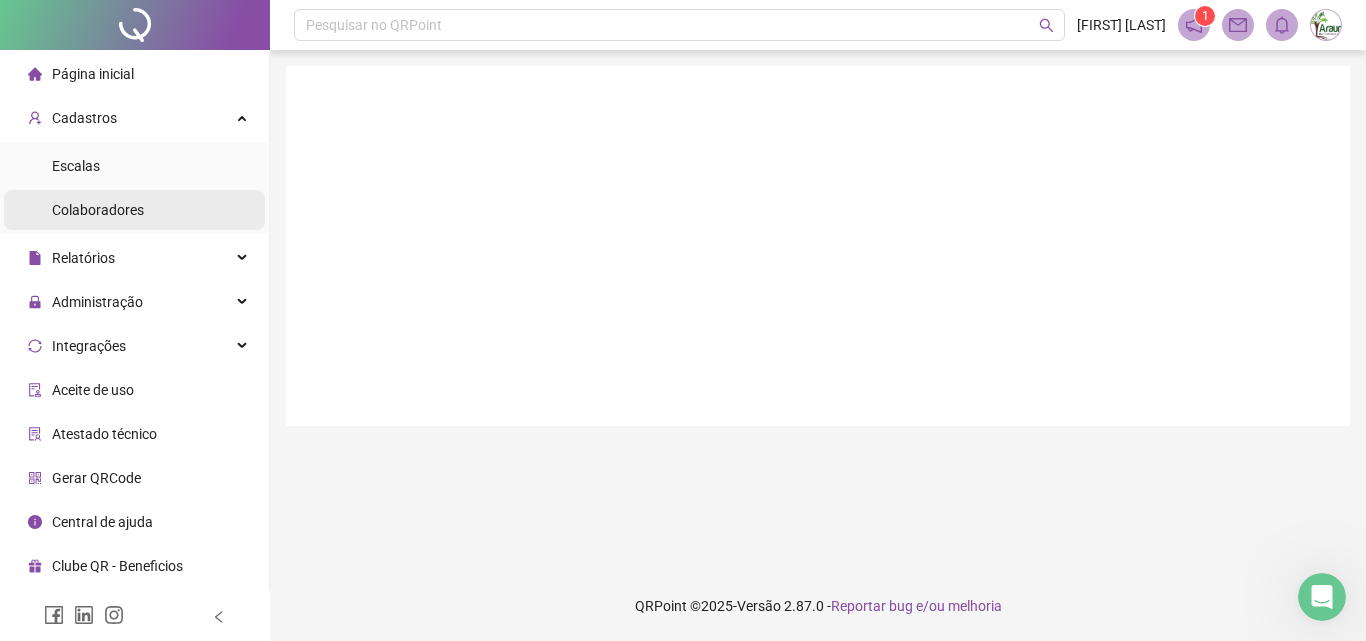 click on "Colaboradores" at bounding box center [98, 210] 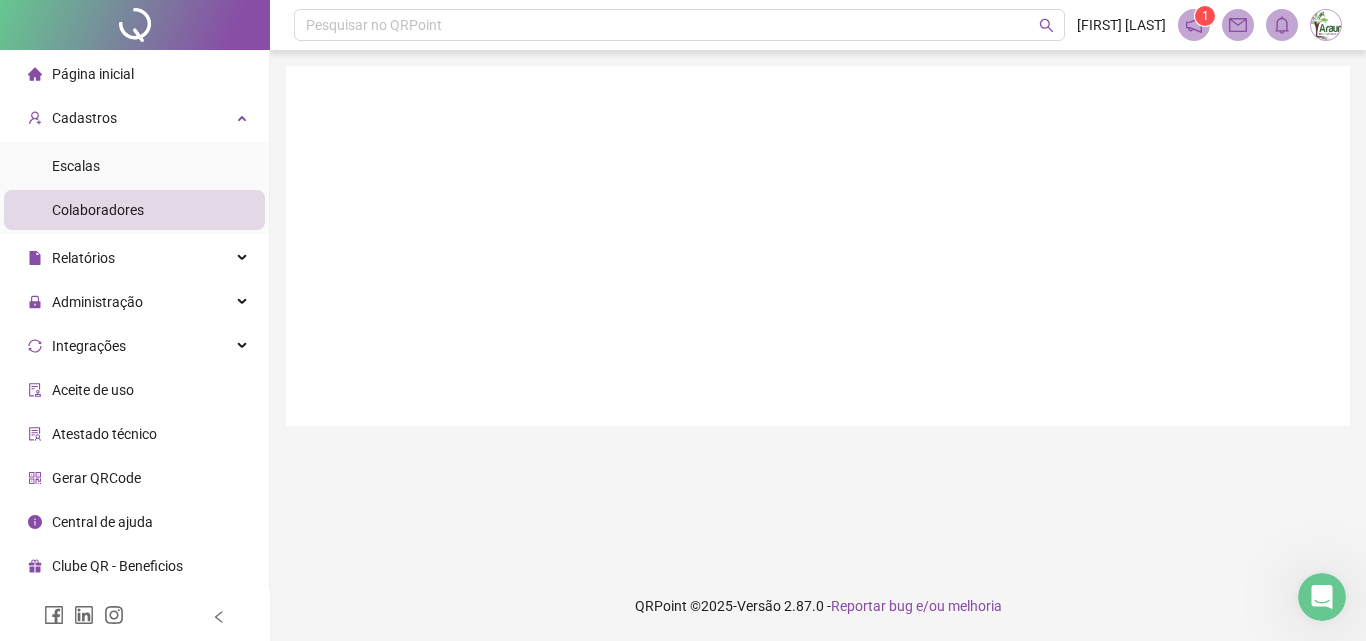 click at bounding box center (818, 246) 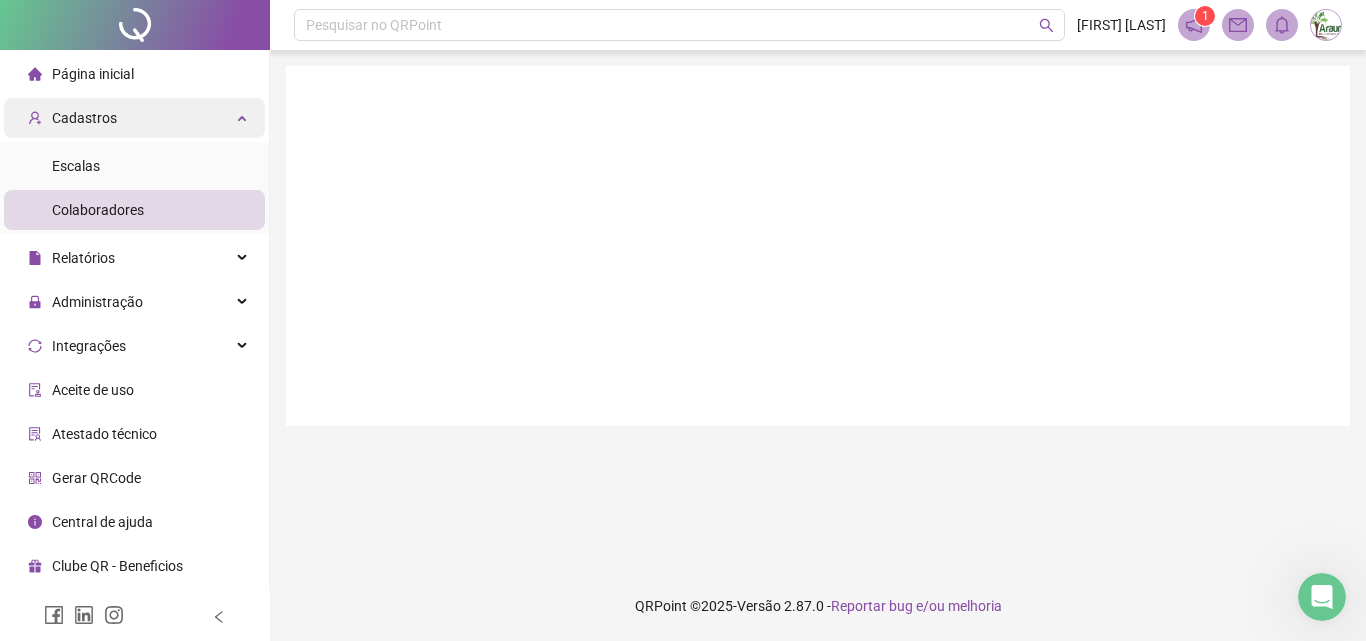 click on "Cadastros" at bounding box center [134, 118] 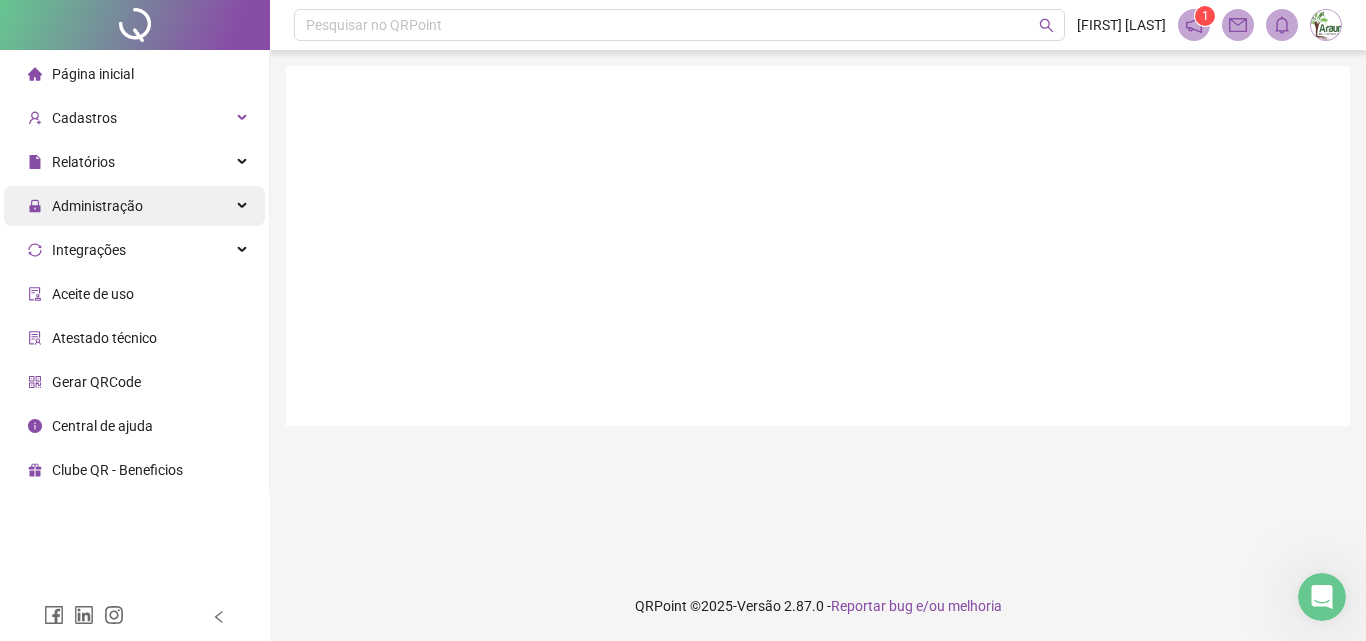 click on "Administração" at bounding box center [134, 206] 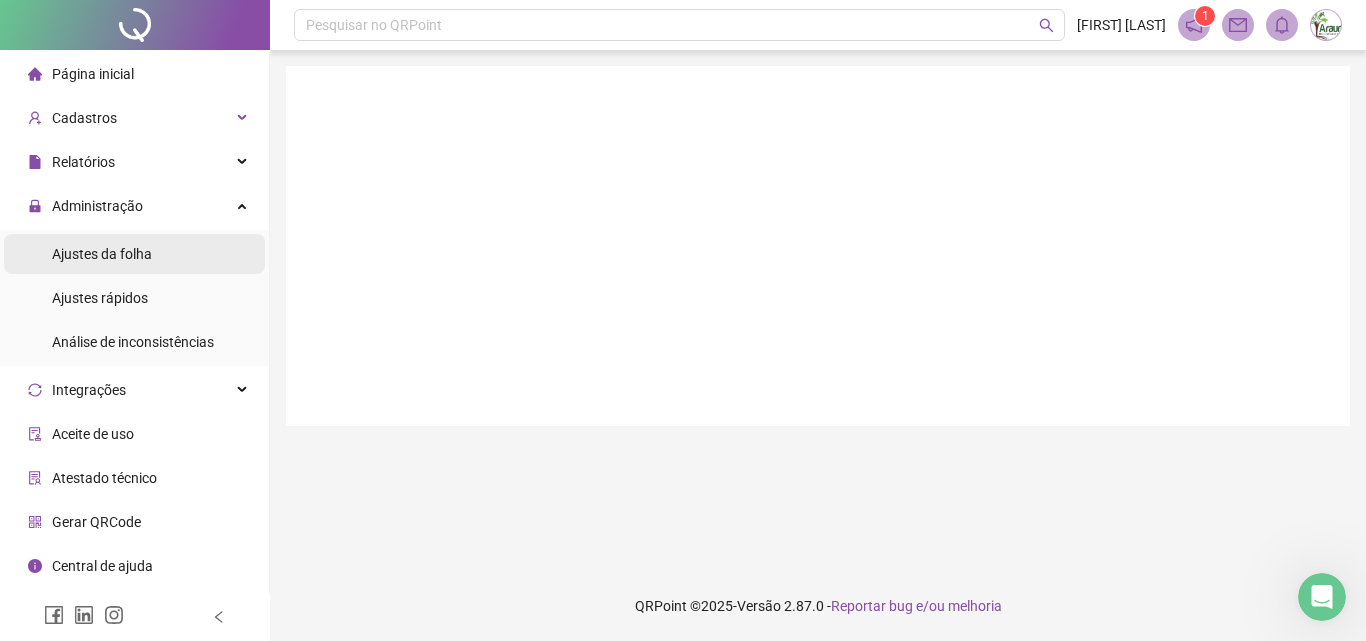 click on "Ajustes da folha" at bounding box center (102, 254) 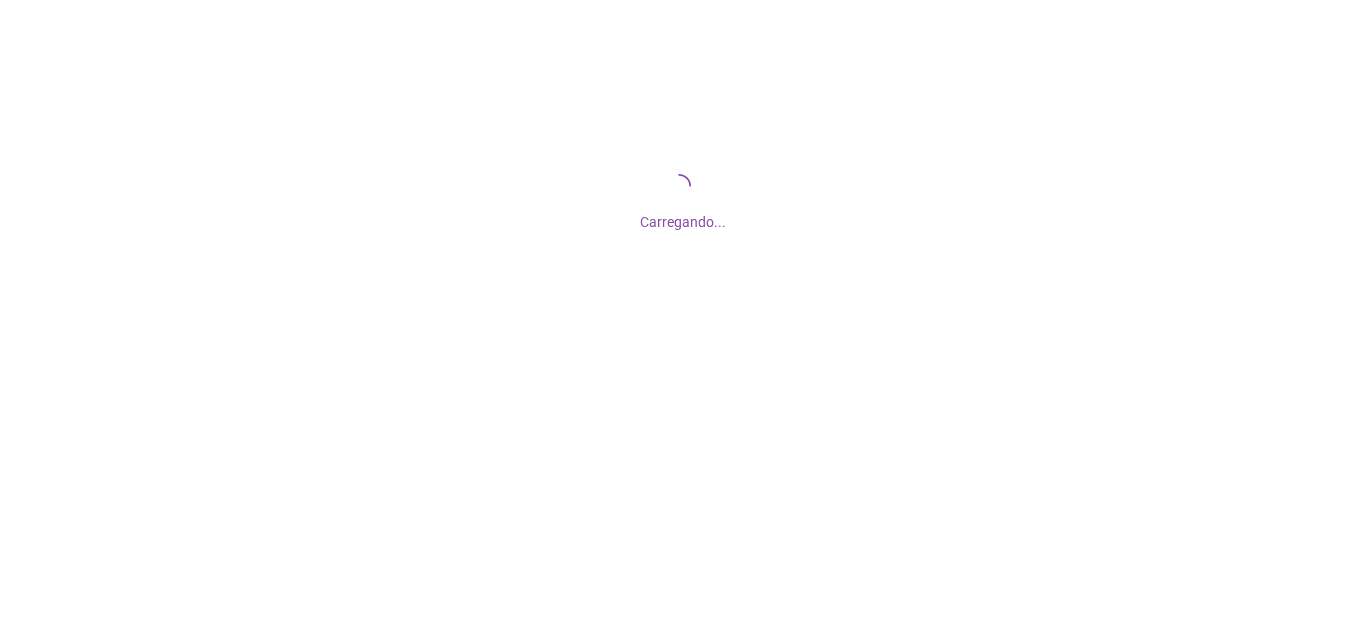 scroll, scrollTop: 0, scrollLeft: 0, axis: both 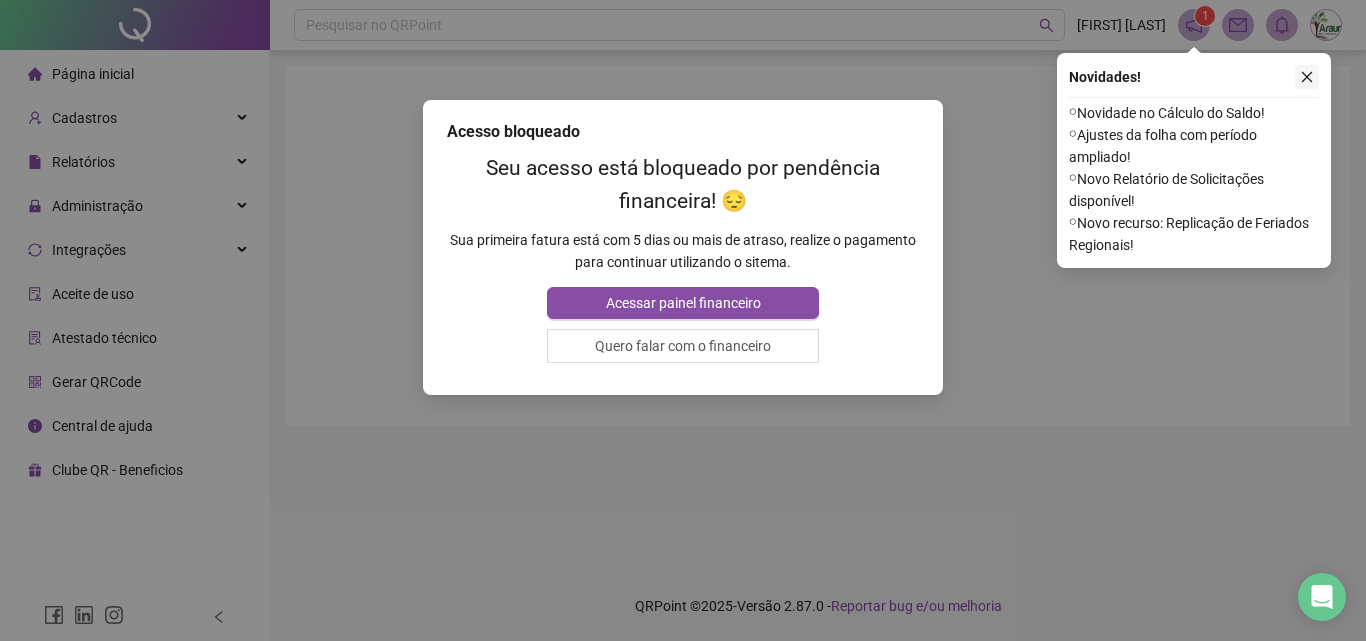 click 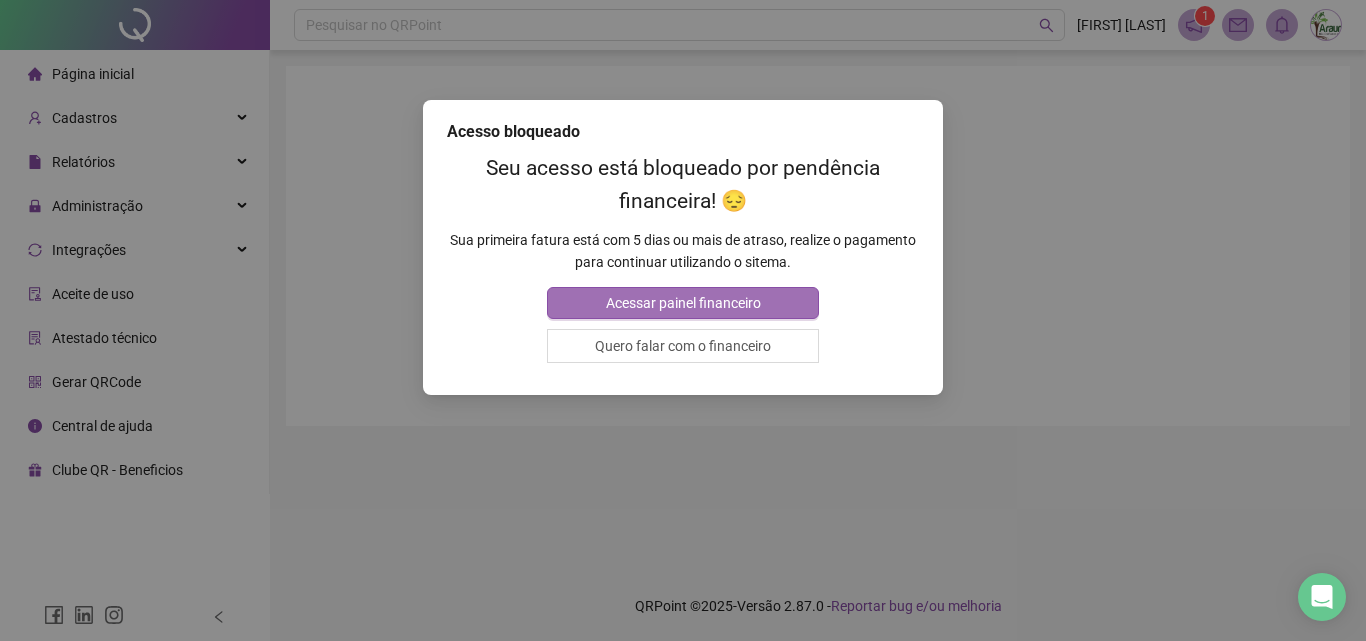 click on "Acessar painel financeiro" at bounding box center [682, 303] 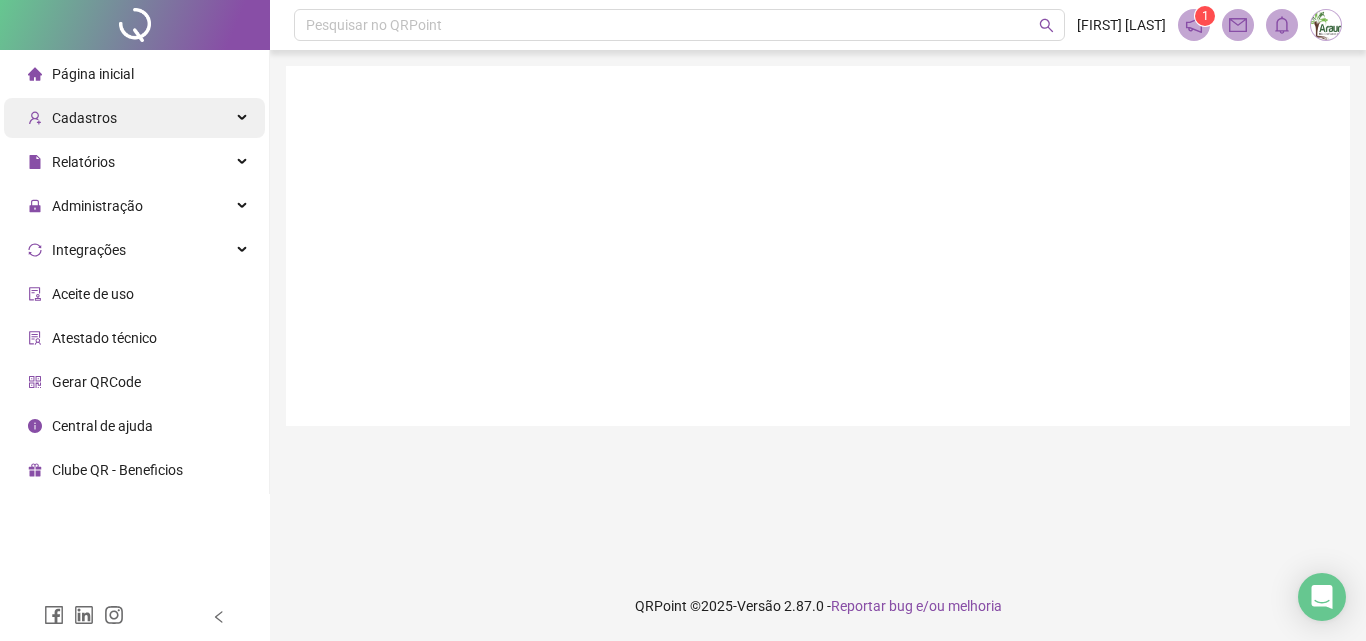 click on "Cadastros" at bounding box center (134, 118) 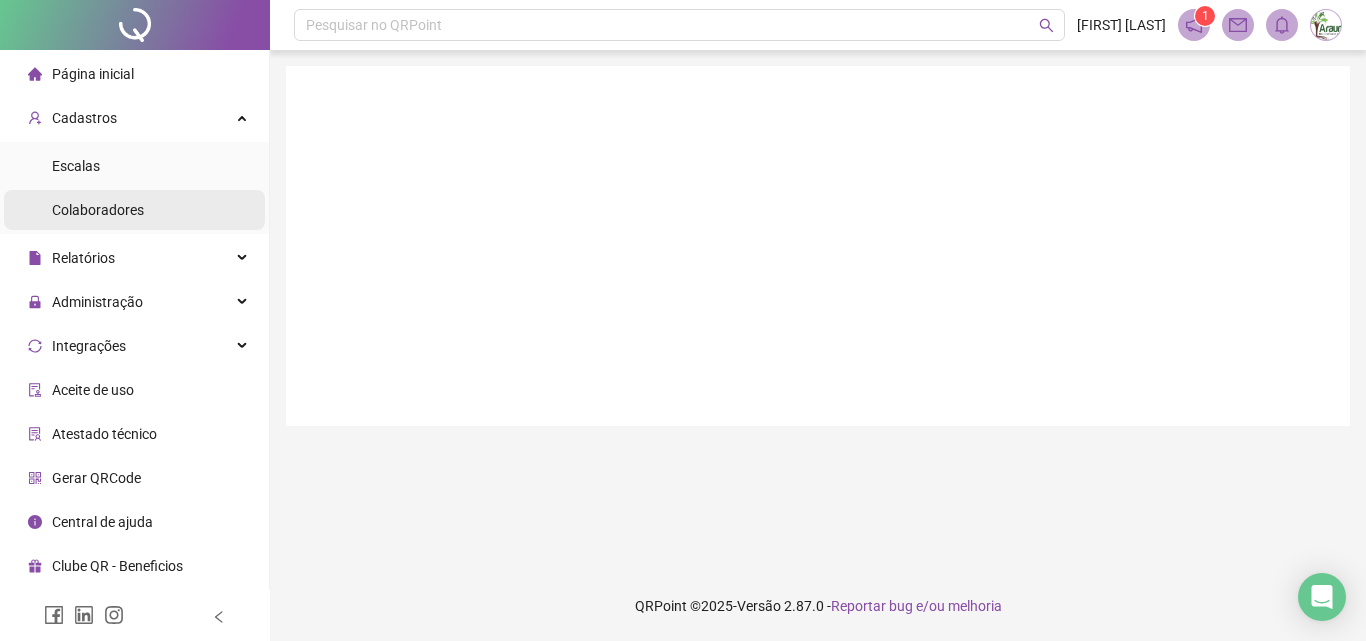 click on "Colaboradores" at bounding box center (98, 210) 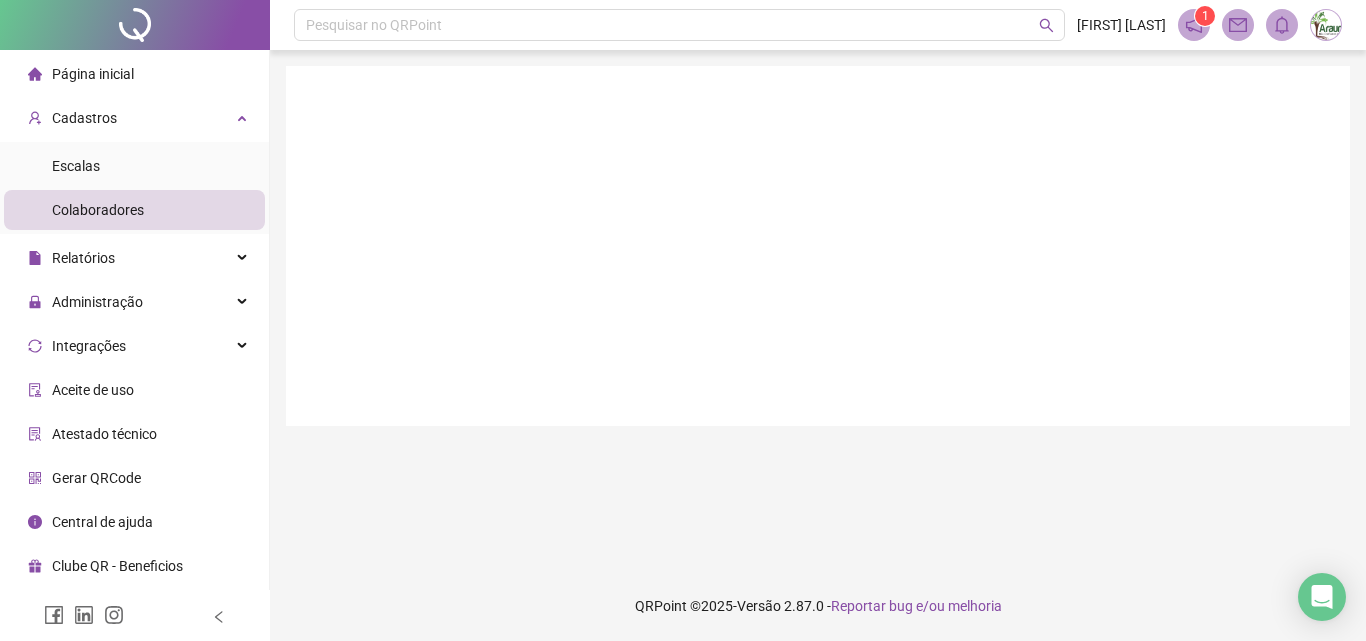 click 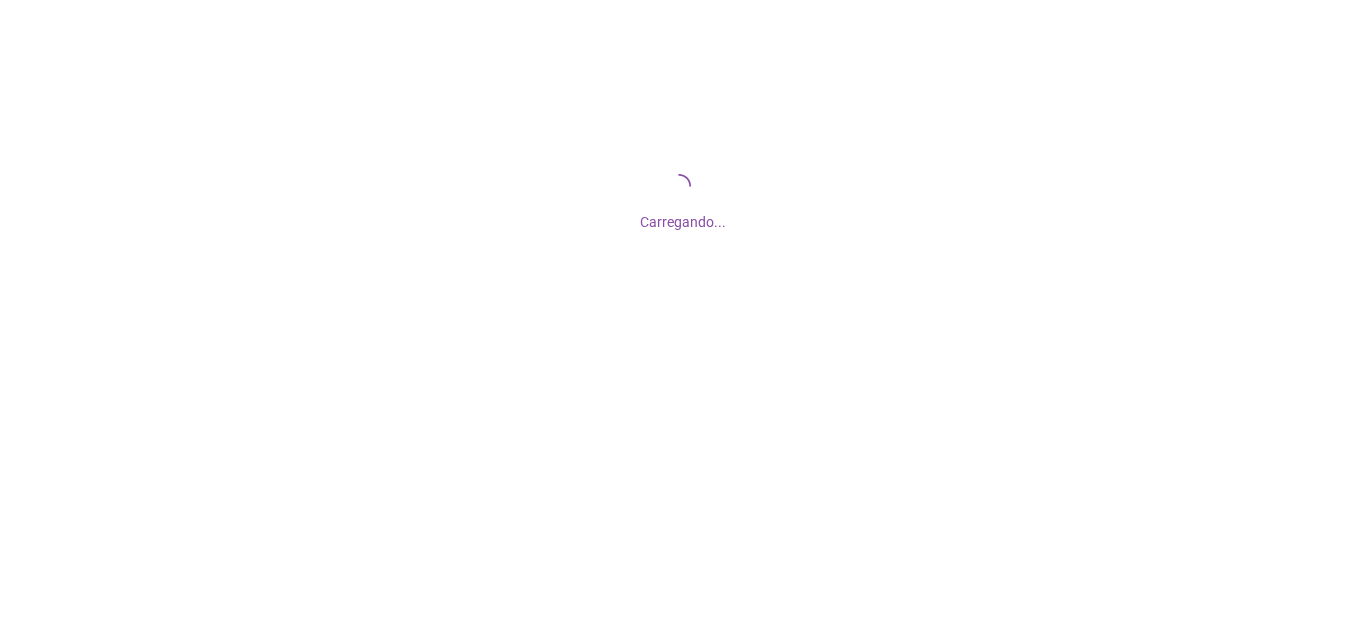 scroll, scrollTop: 0, scrollLeft: 0, axis: both 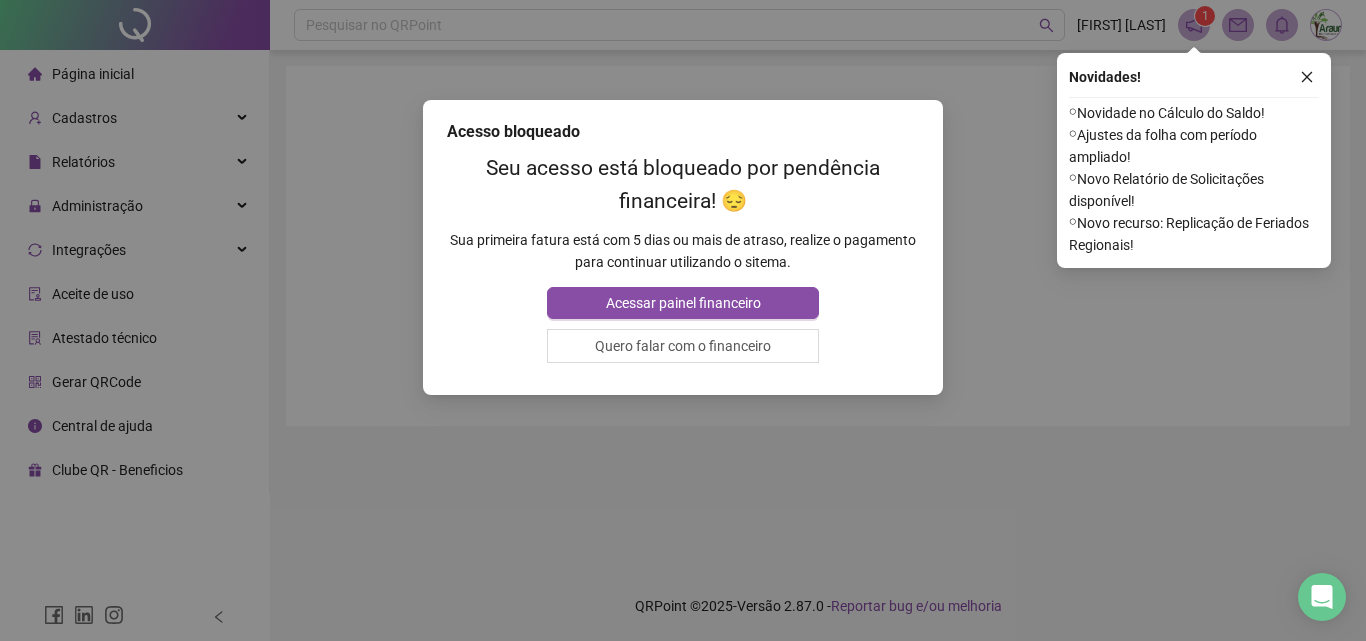 drag, startPoint x: 1234, startPoint y: 457, endPoint x: 1230, endPoint y: 436, distance: 21.377558 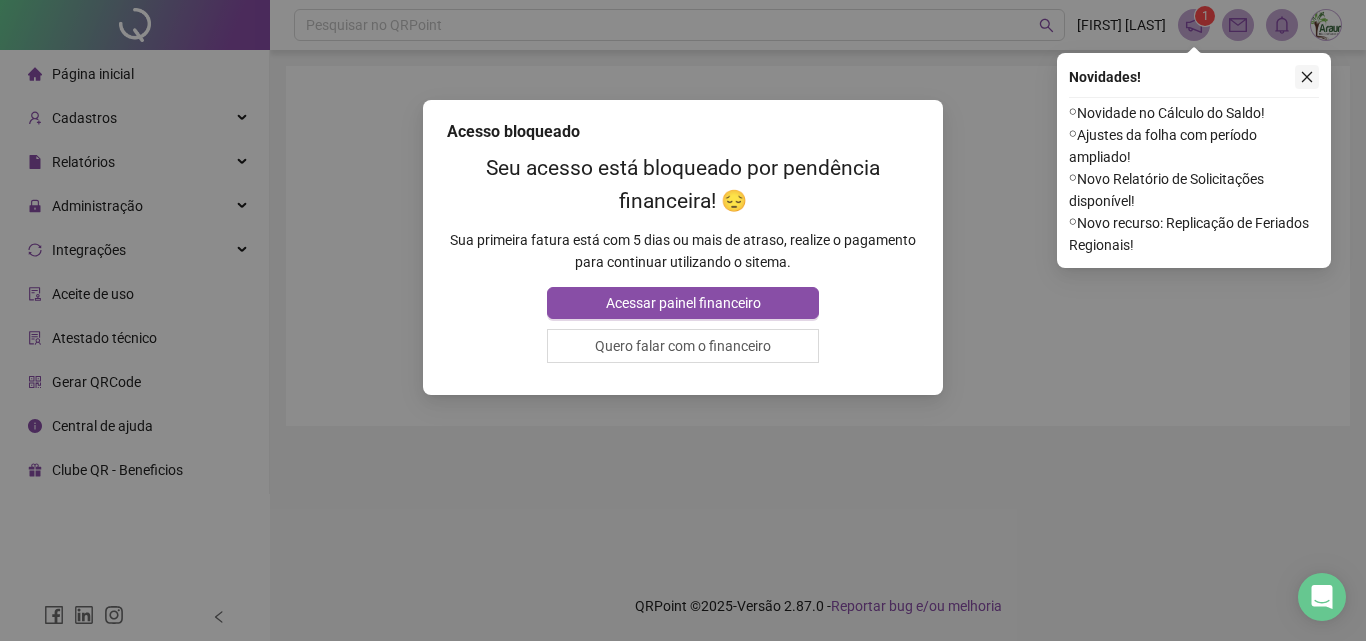 click 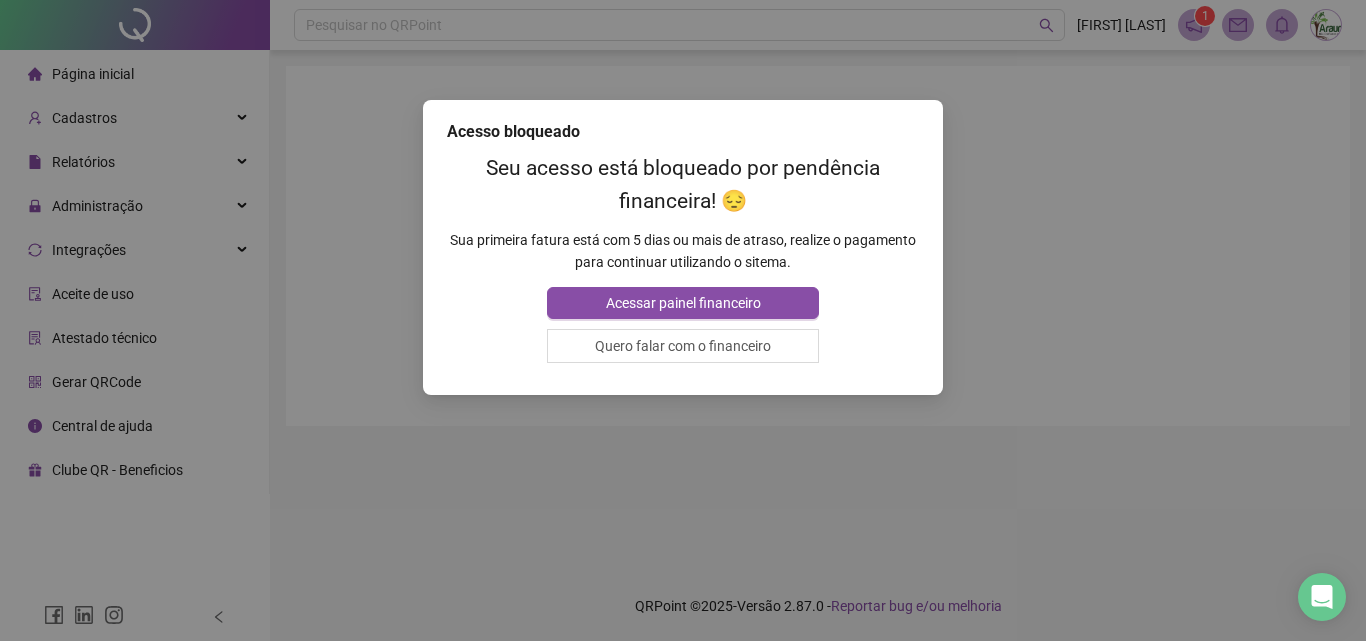click on "Acesso bloqueado Seu acesso está bloqueado por pendência financeira! 😔 Sua primeira fatura está com 5 dias ou mais de atraso, realize o pagamento para continuar utilizando o sitema. Acessar painel financeiro Quero falar com o financeiro" at bounding box center (683, 320) 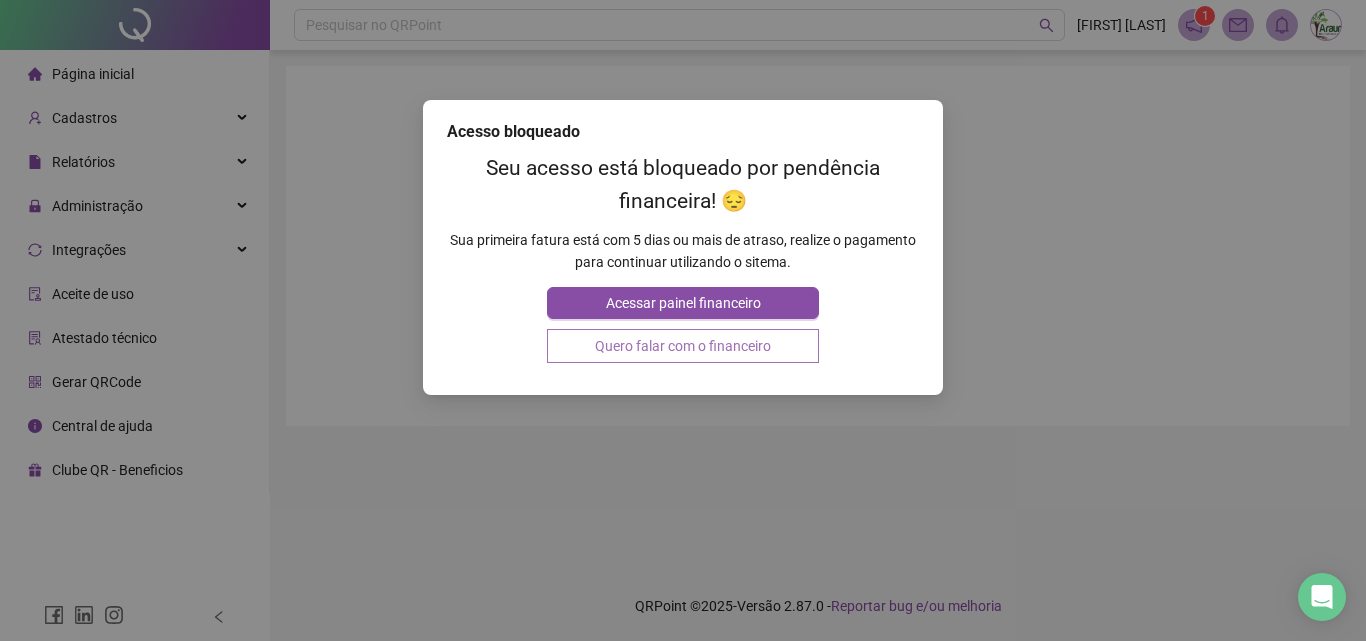 click on "Quero falar com o financeiro" at bounding box center [682, 346] 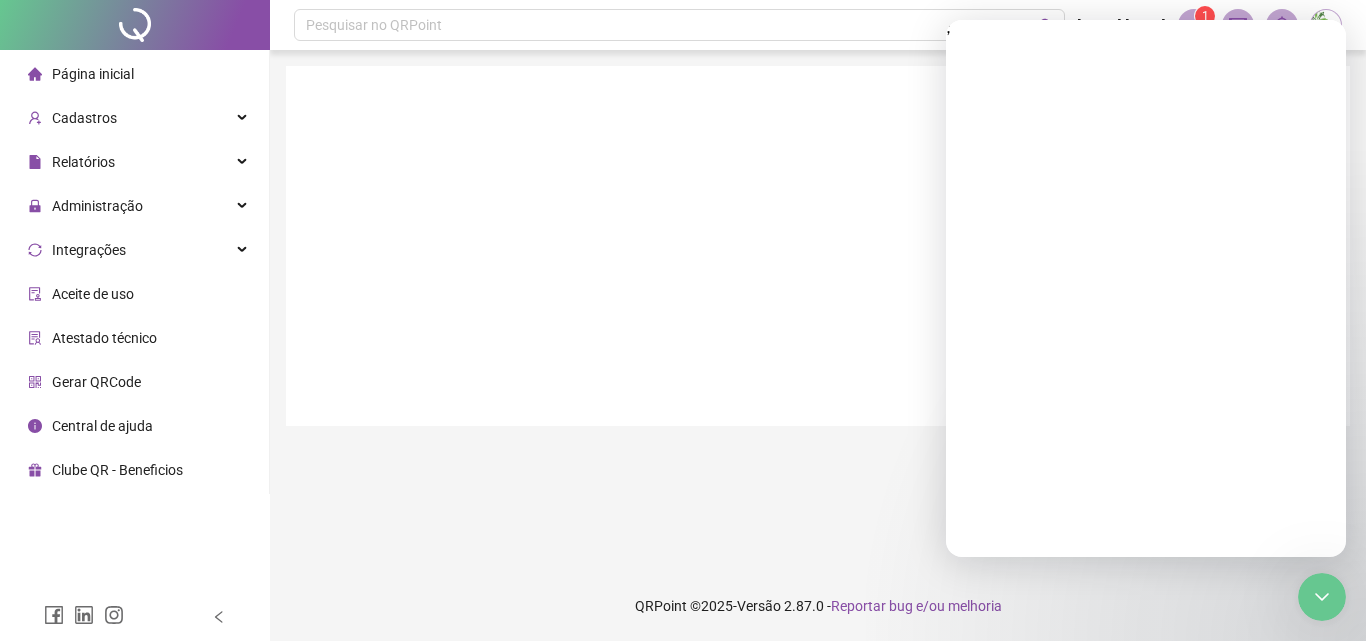 scroll, scrollTop: 0, scrollLeft: 0, axis: both 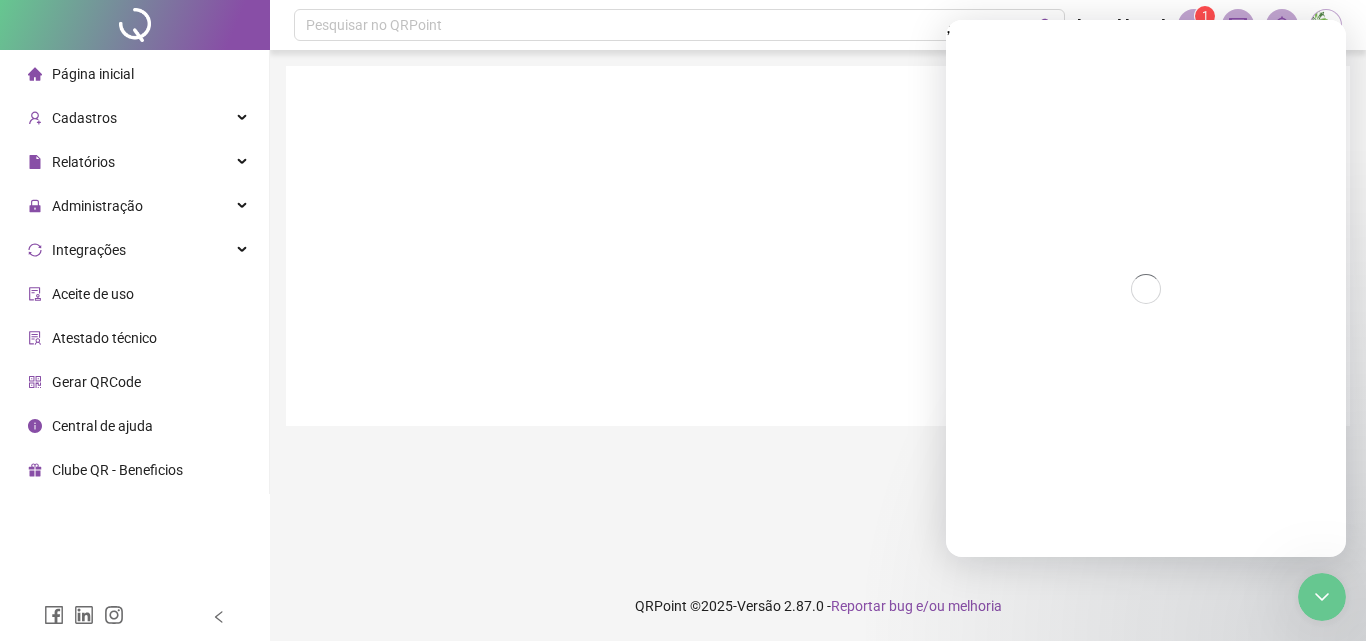click 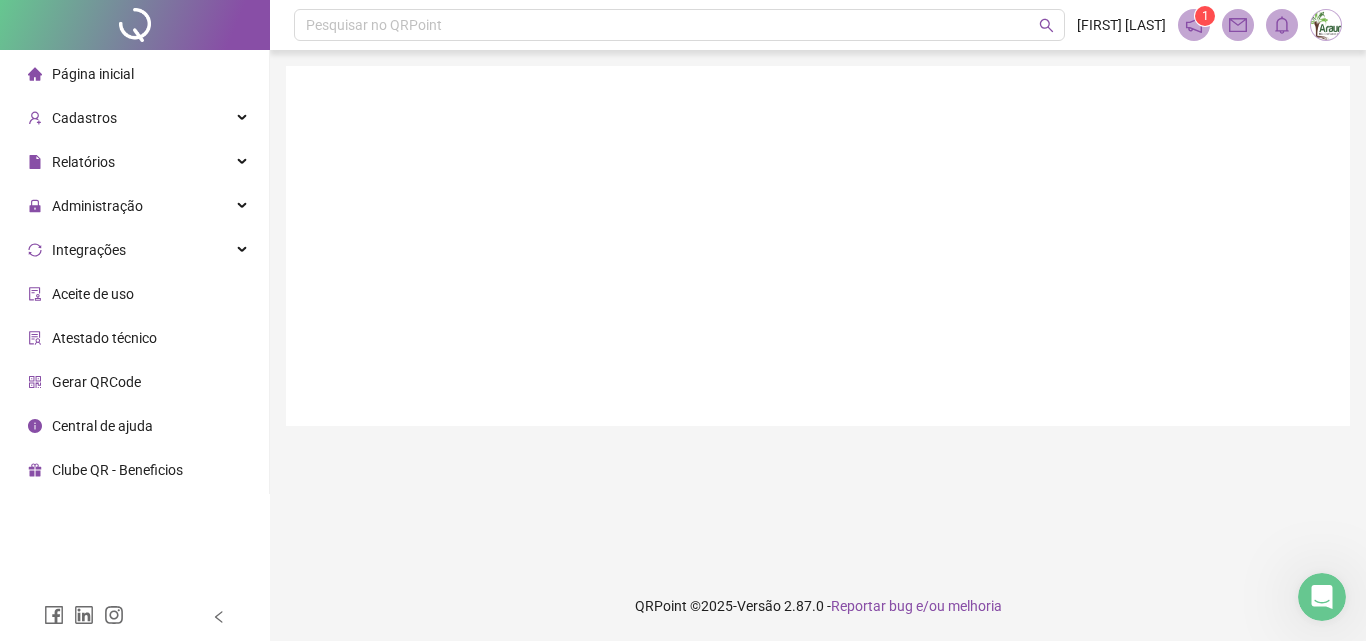 scroll, scrollTop: 0, scrollLeft: 0, axis: both 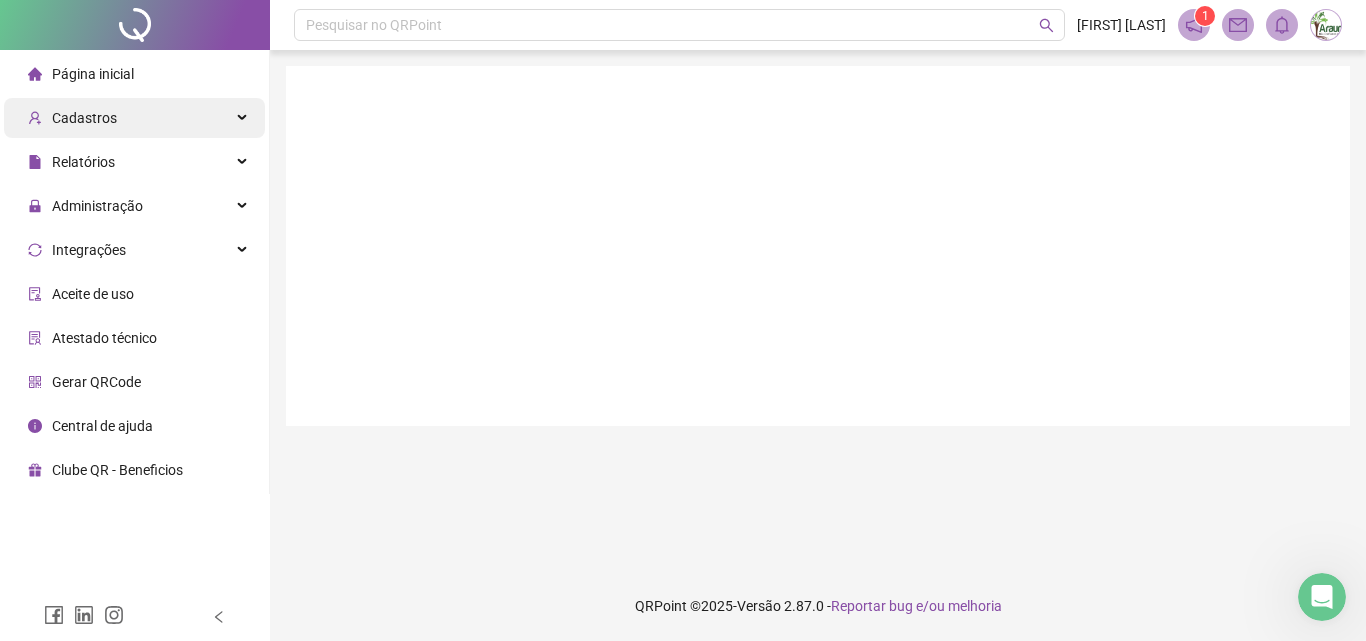 click on "Cadastros" at bounding box center [134, 118] 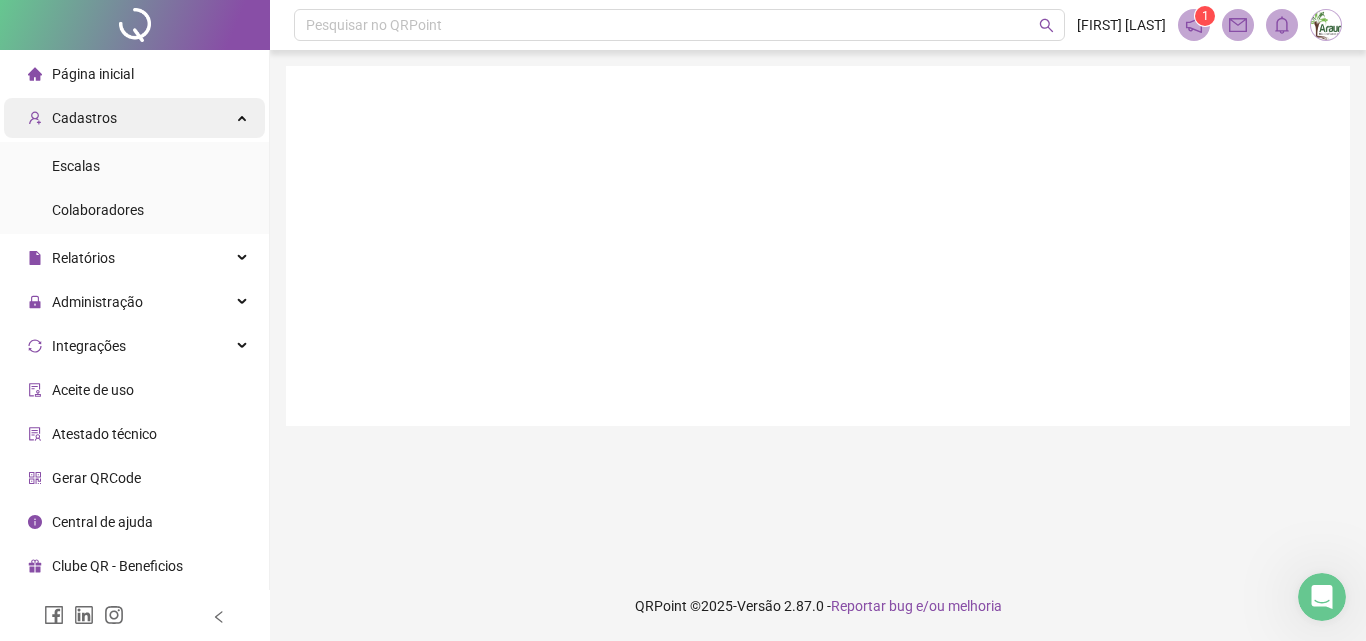 click on "Cadastros" at bounding box center (134, 118) 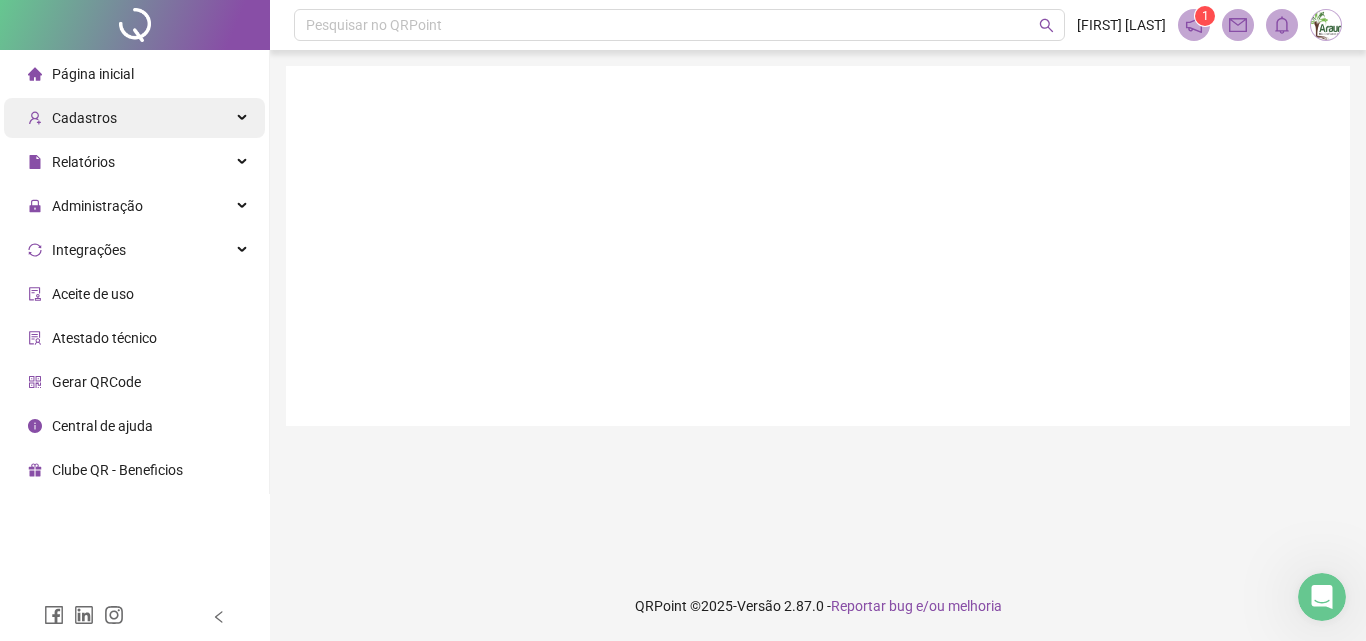 click on "Cadastros" at bounding box center (134, 118) 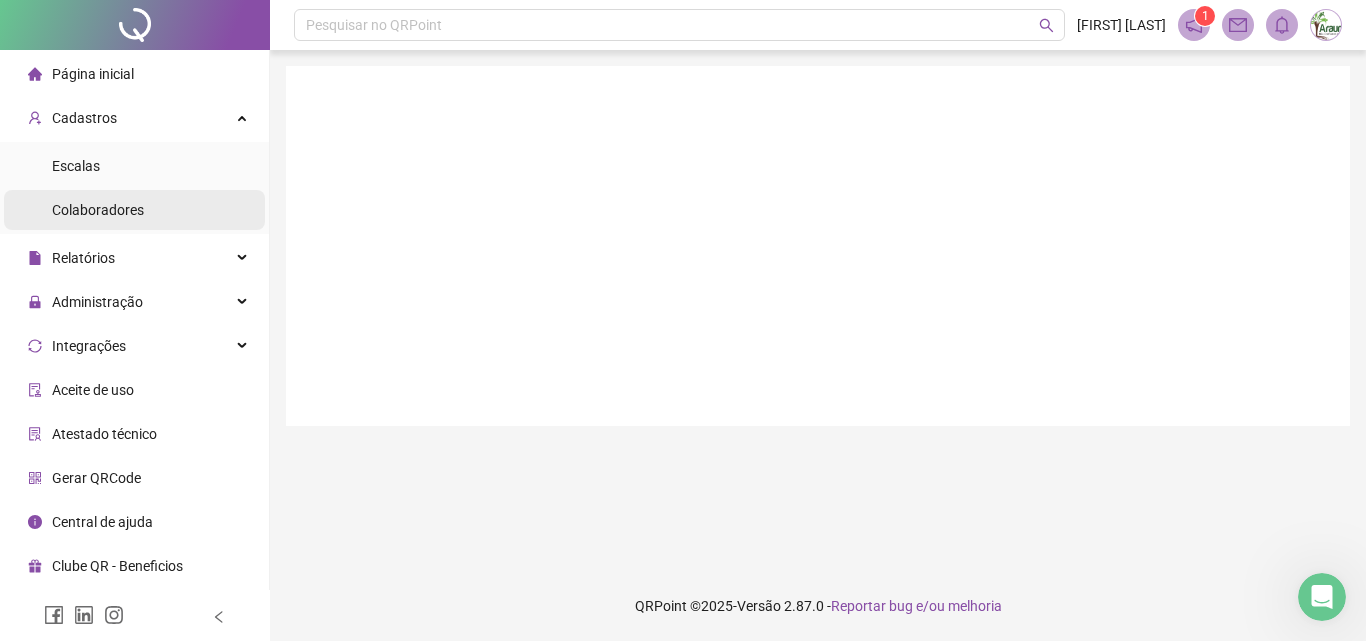 click on "Colaboradores" at bounding box center (98, 210) 